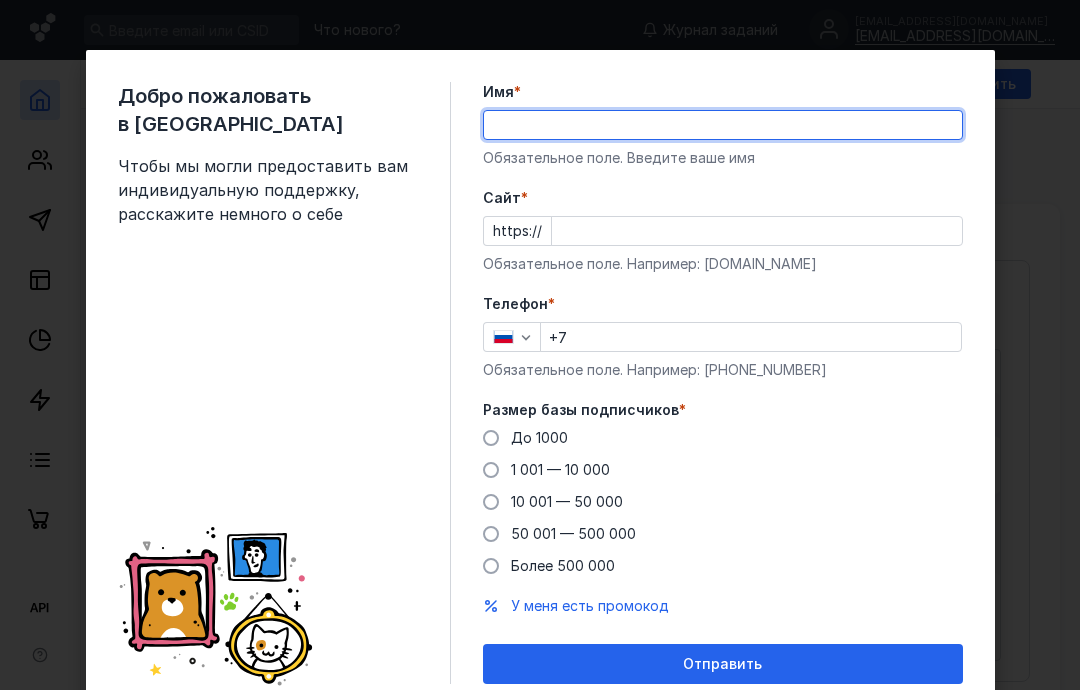 scroll, scrollTop: 0, scrollLeft: 0, axis: both 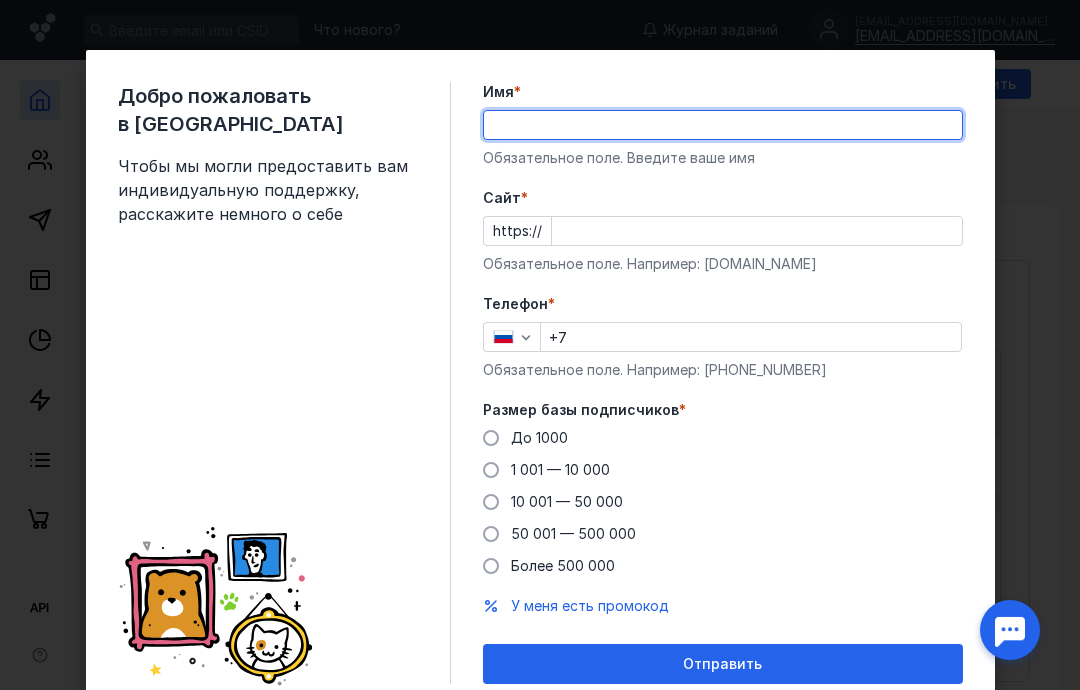 type on "F" 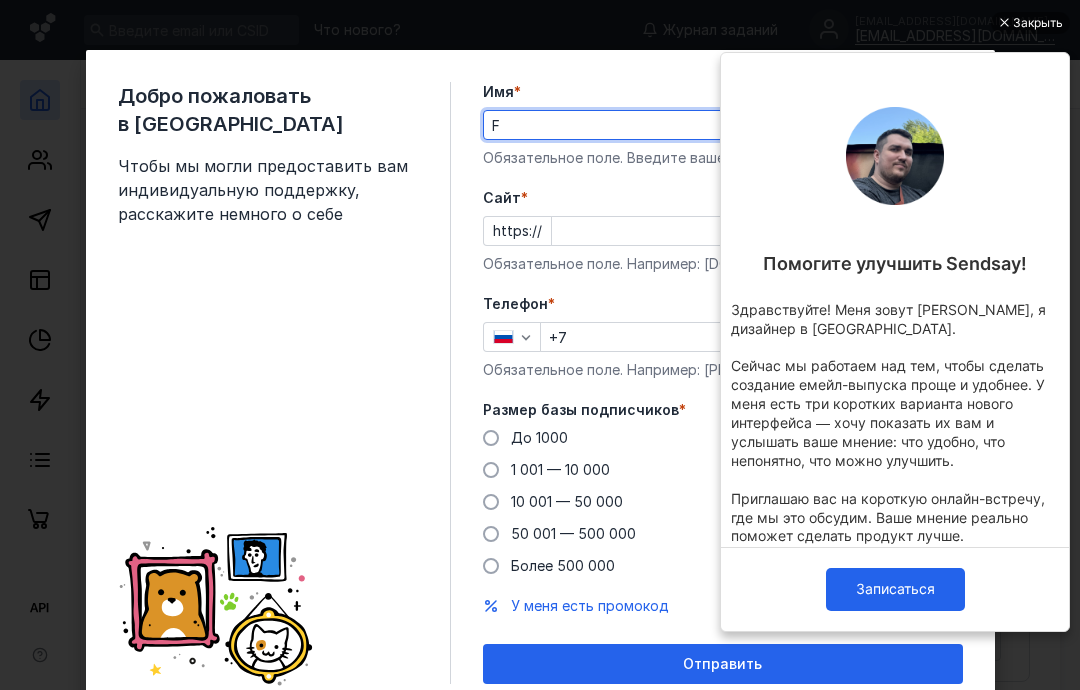 scroll, scrollTop: 0, scrollLeft: 0, axis: both 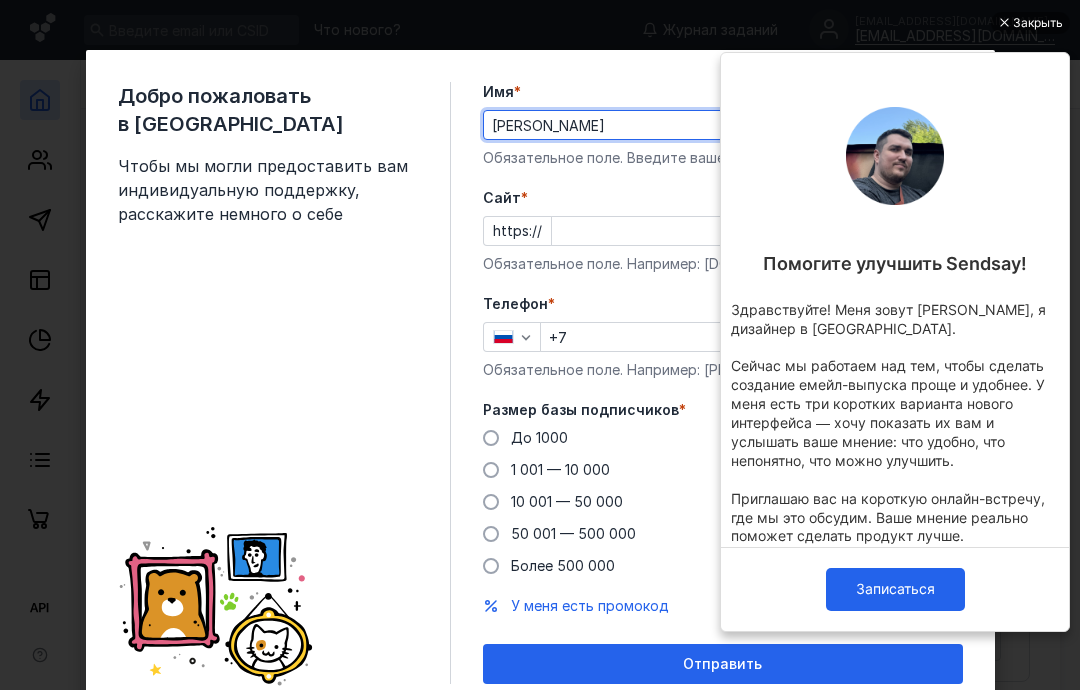 type on "[PERSON_NAME]" 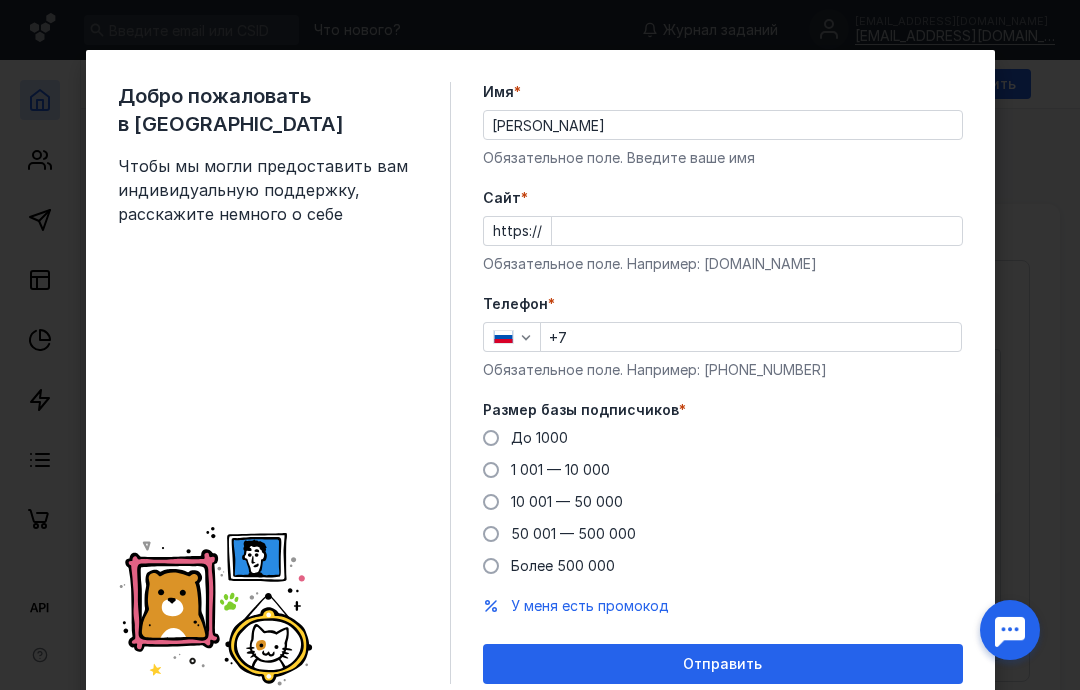 scroll, scrollTop: 0, scrollLeft: 0, axis: both 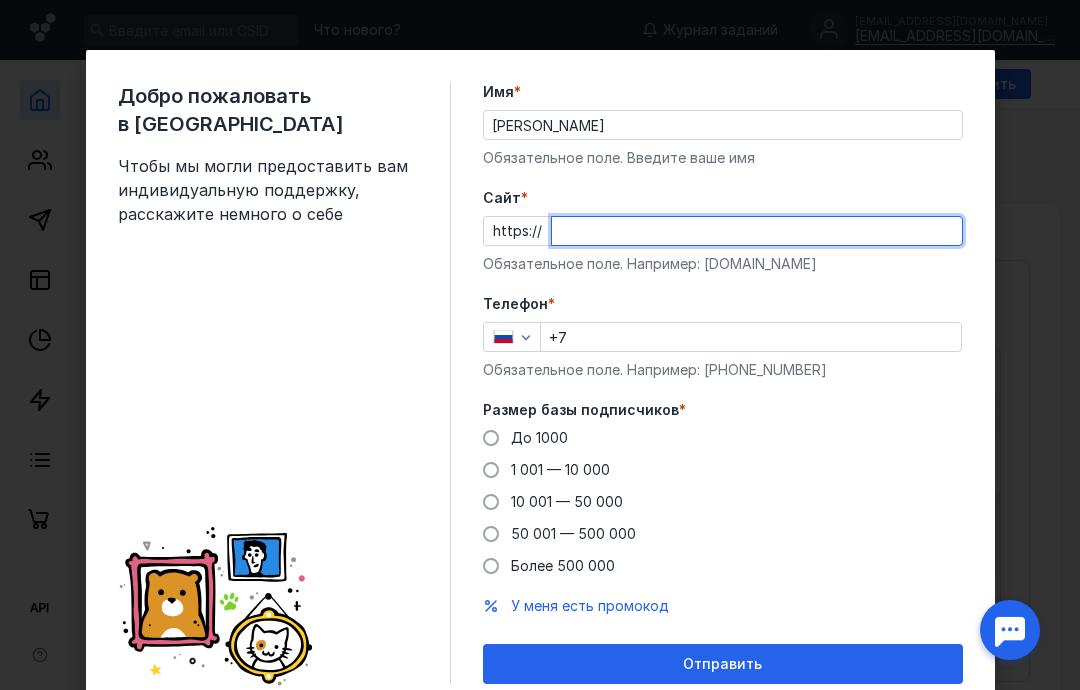 click on "Cайт  *" at bounding box center [757, 231] 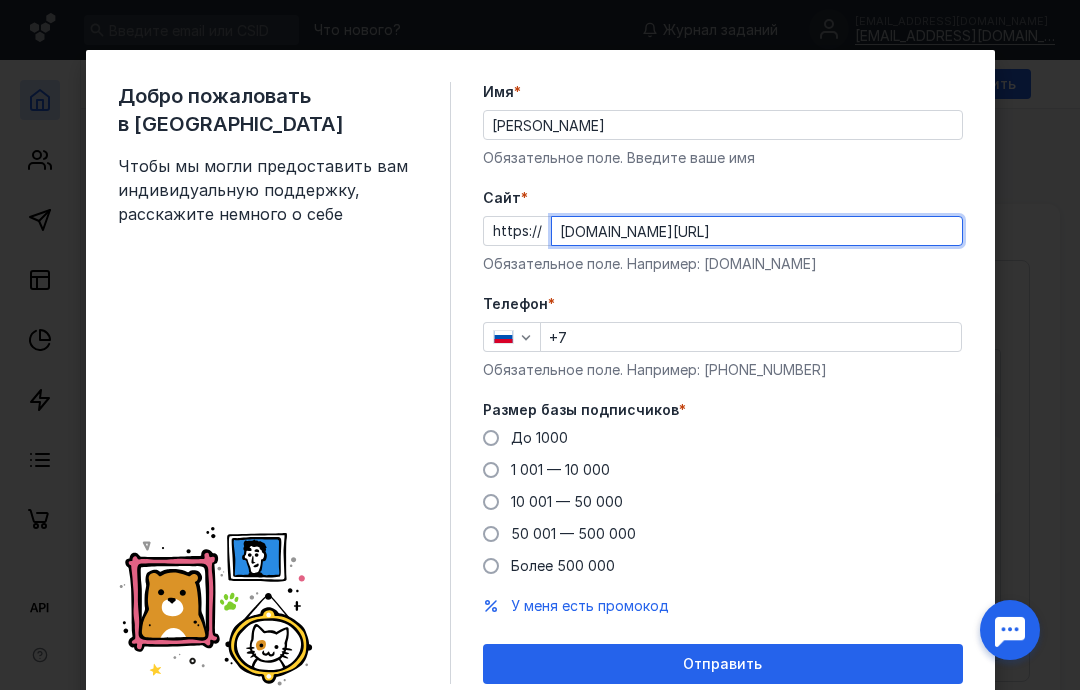 click on "+7" at bounding box center (751, 337) 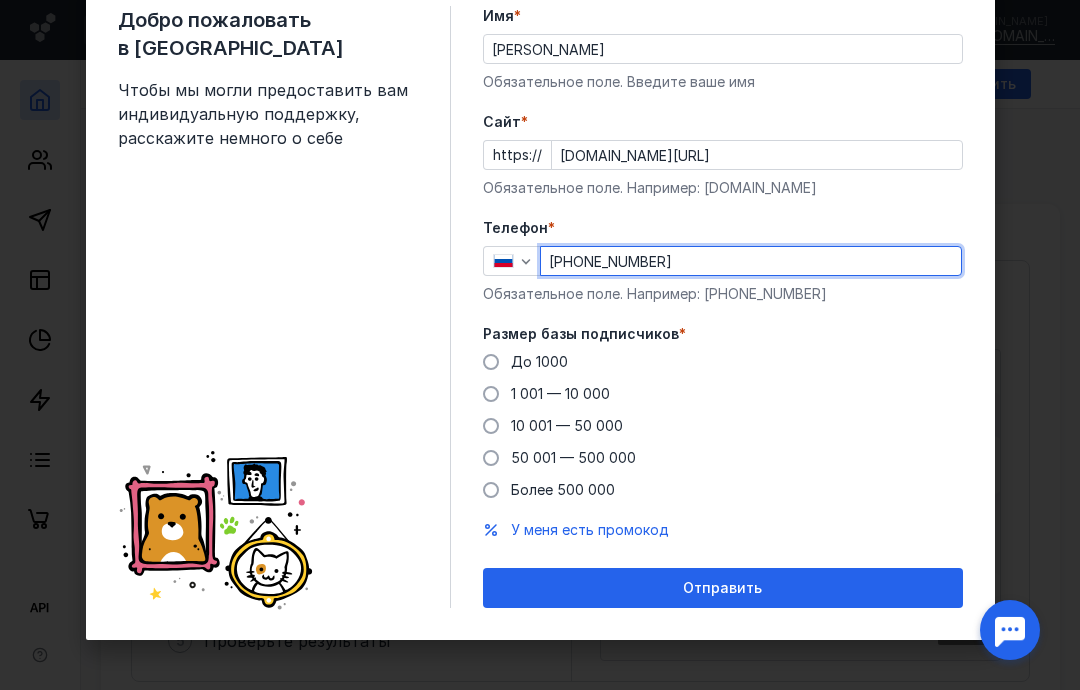 scroll, scrollTop: 76, scrollLeft: 0, axis: vertical 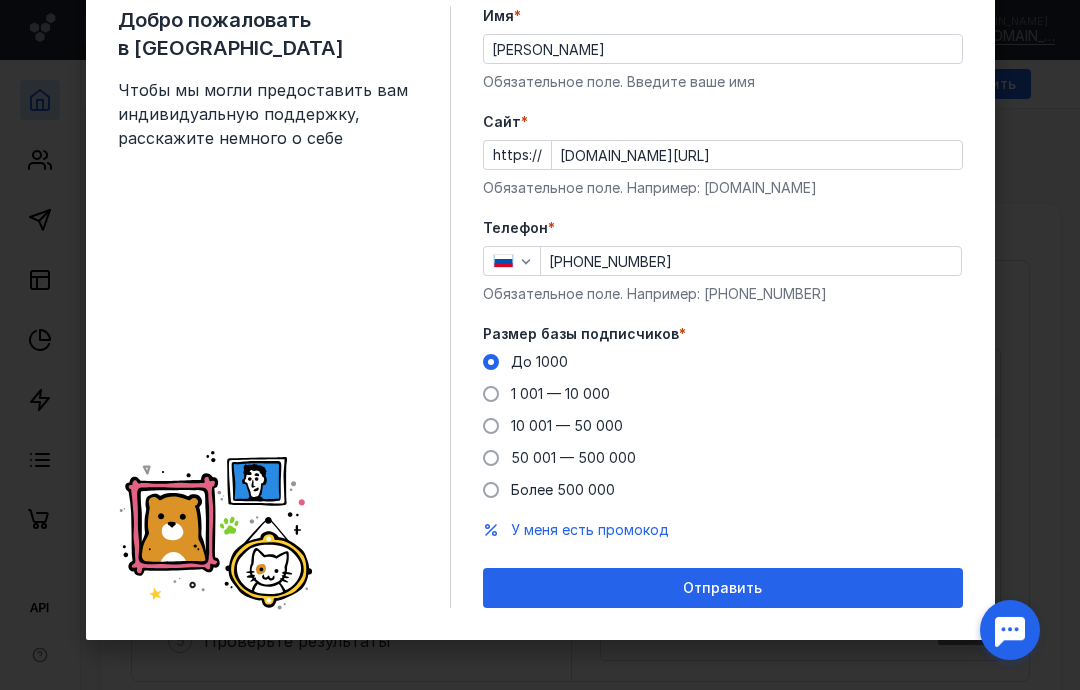 click on "Отправить" at bounding box center [723, 588] 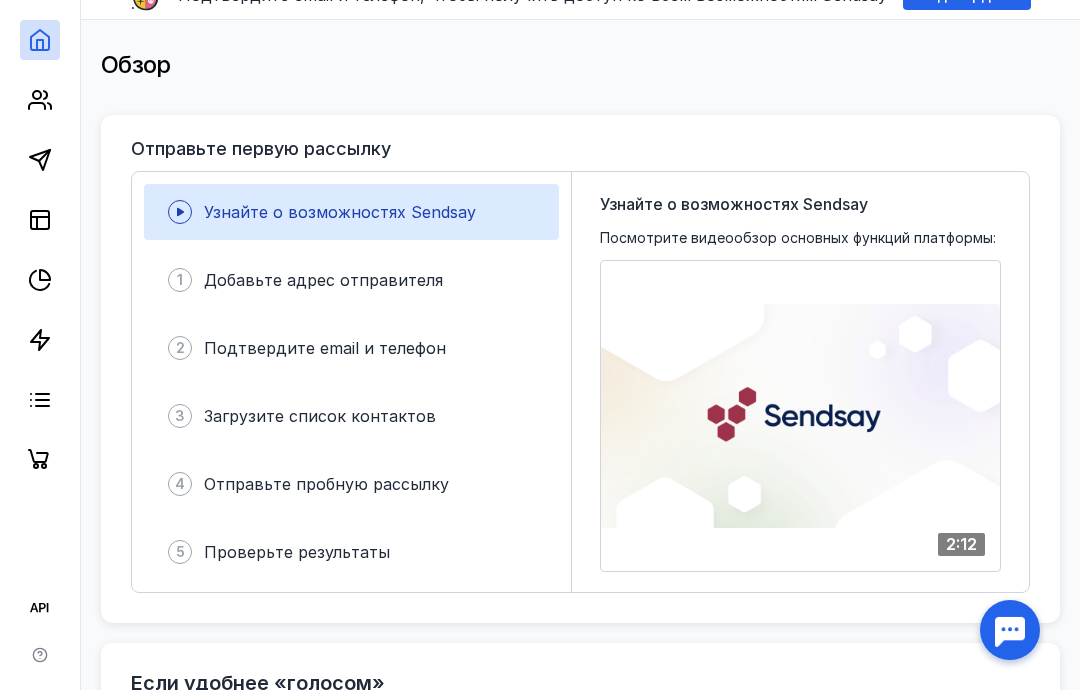 scroll, scrollTop: 92, scrollLeft: 0, axis: vertical 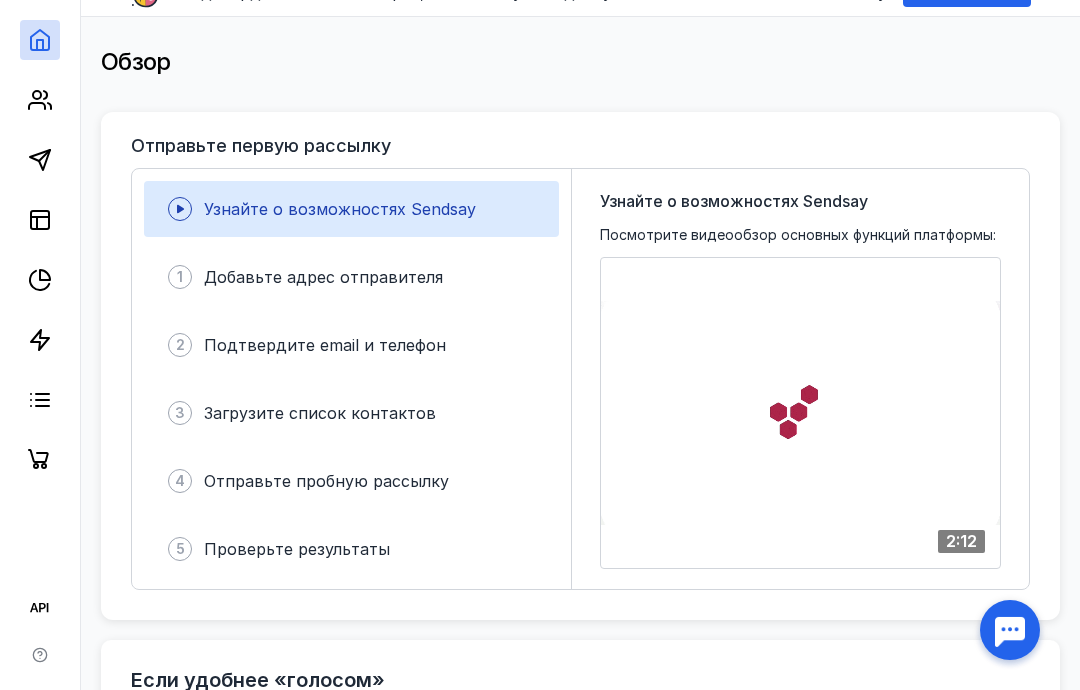 click at bounding box center (800, 413) 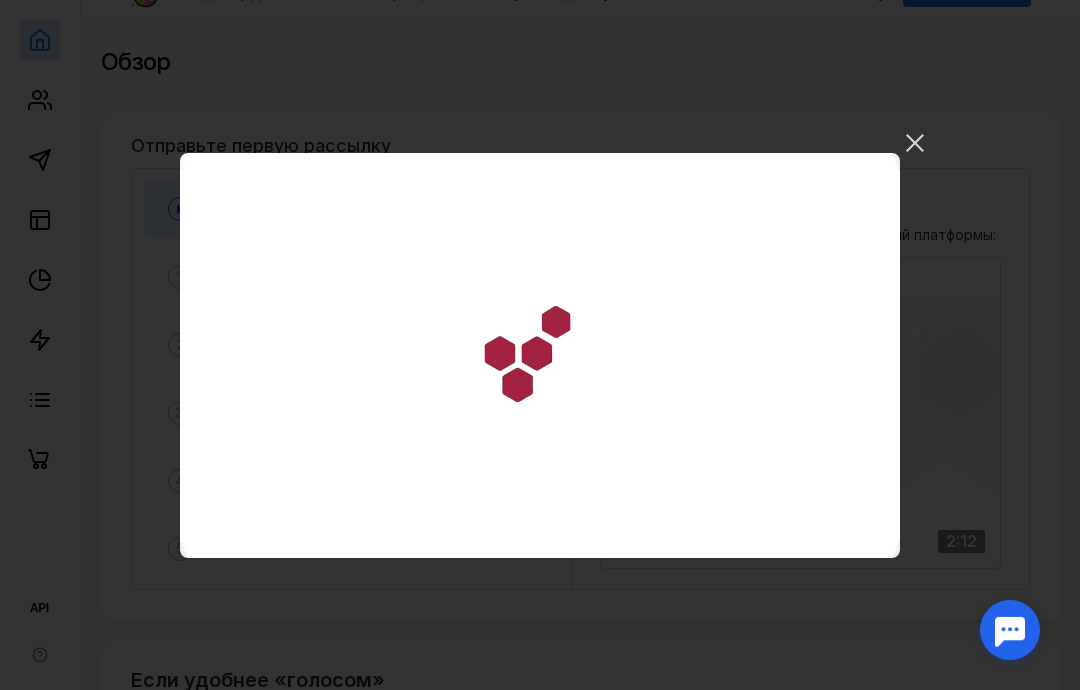 click on "Ваш браузер не поддерживает воспроизведение видео. Пожалуйста, обновите ваш браузер" at bounding box center [540, 355] 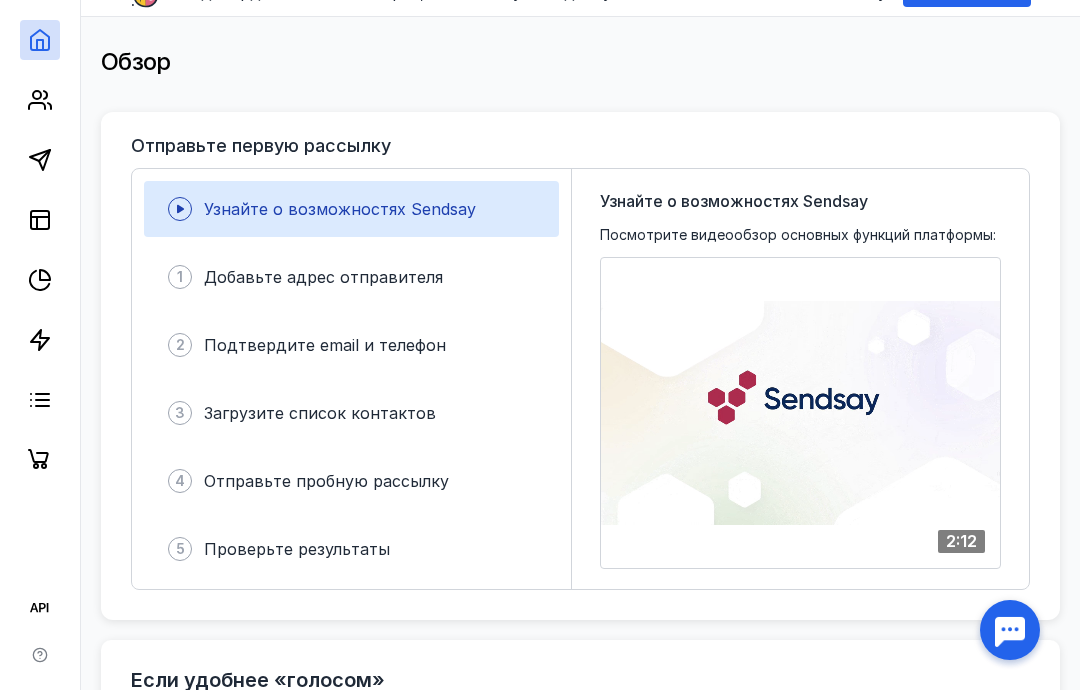 click on "Добавьте адрес отправителя" at bounding box center (323, 277) 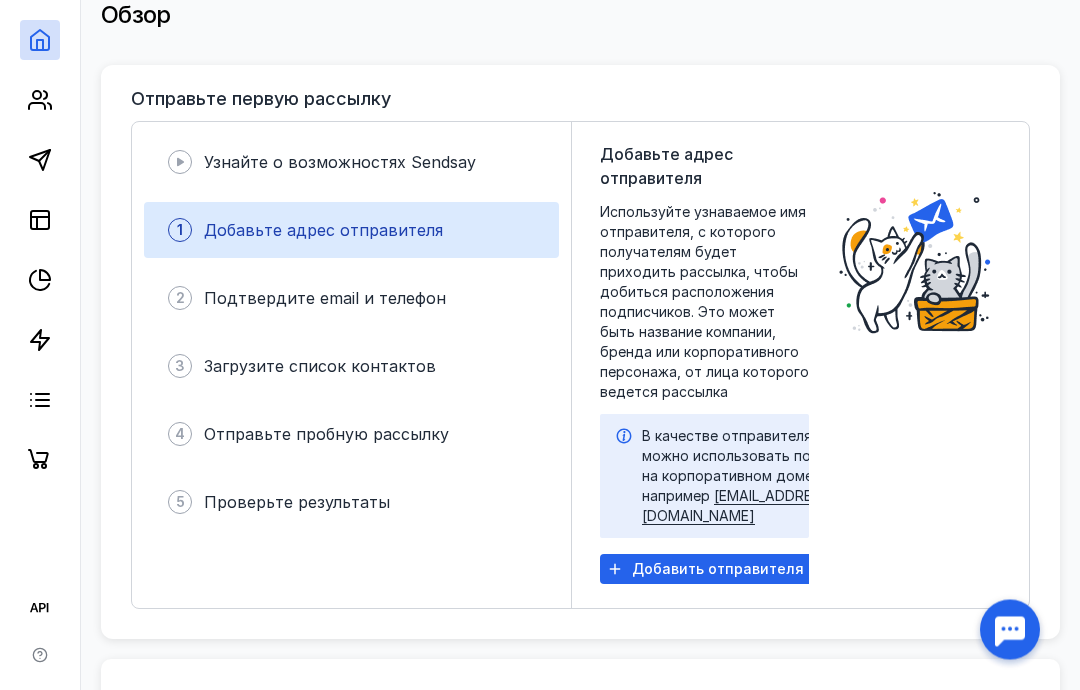 scroll, scrollTop: 140, scrollLeft: 0, axis: vertical 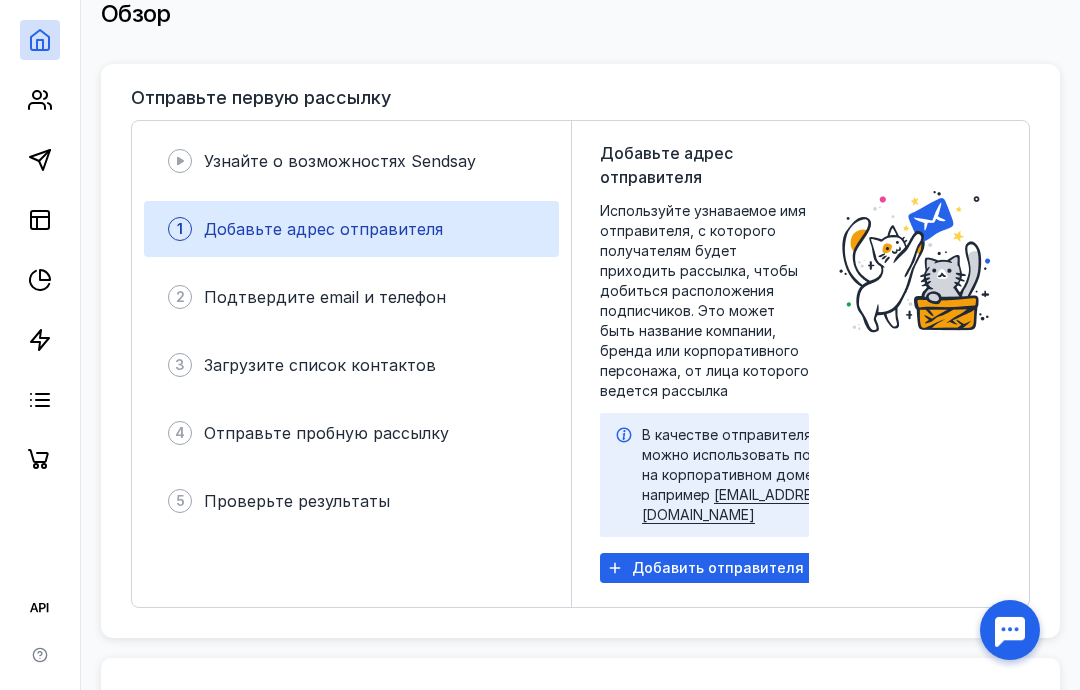 click on "Добавить отправителя" at bounding box center [718, 568] 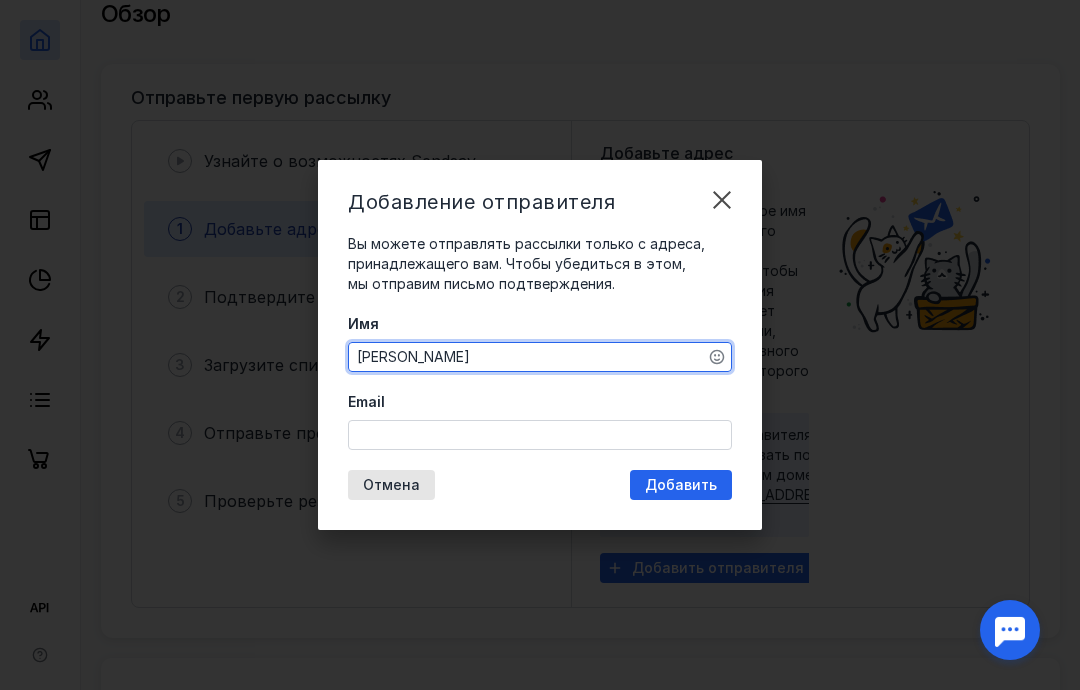 click on "[PERSON_NAME]" at bounding box center (540, 357) 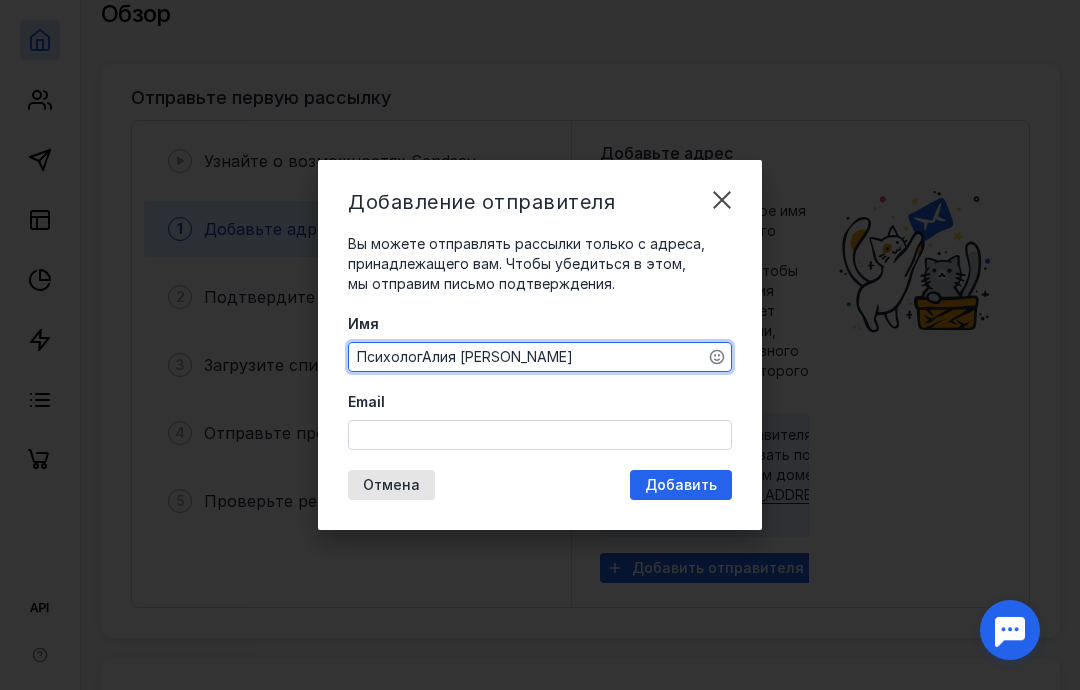 type on "Психолог [PERSON_NAME]" 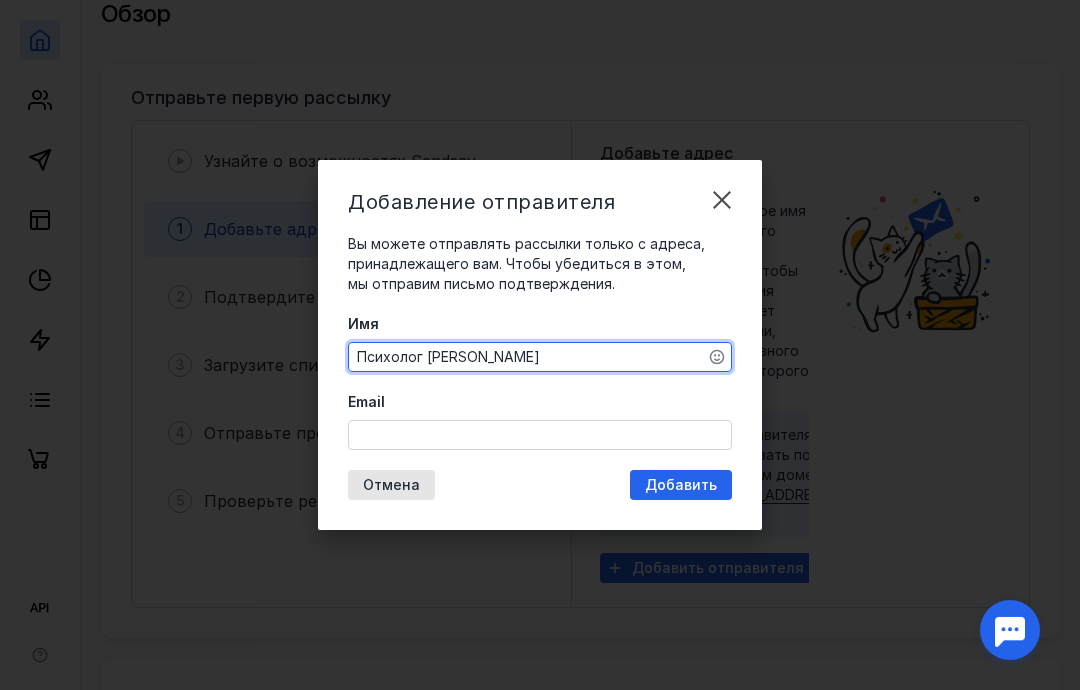 click on "Email" at bounding box center [540, 435] 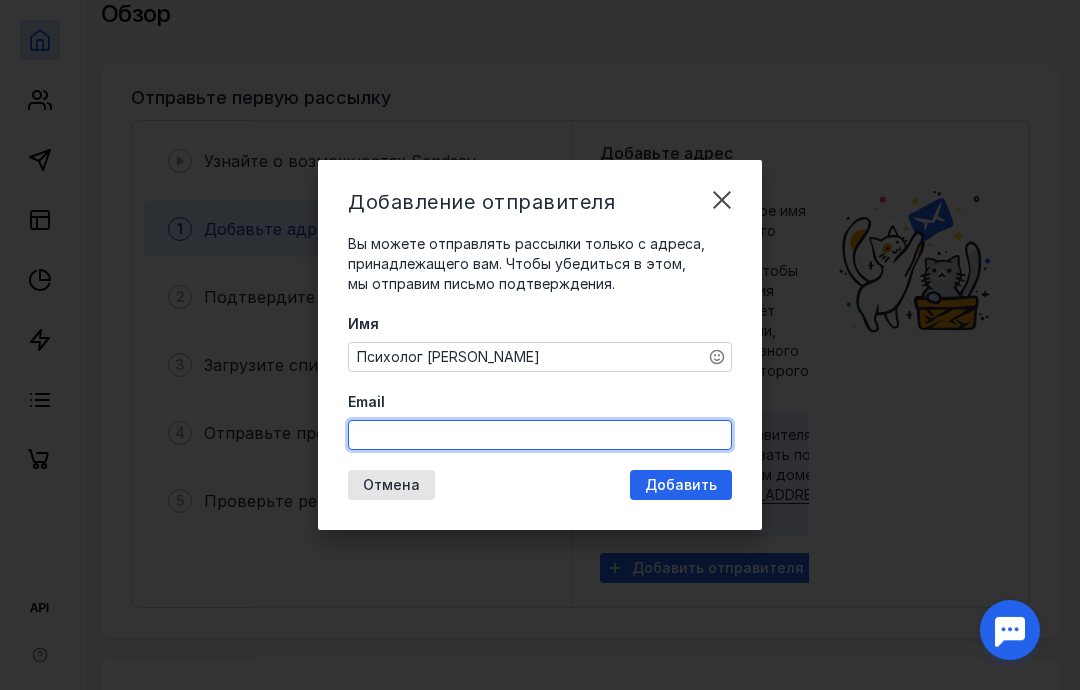 type on "A" 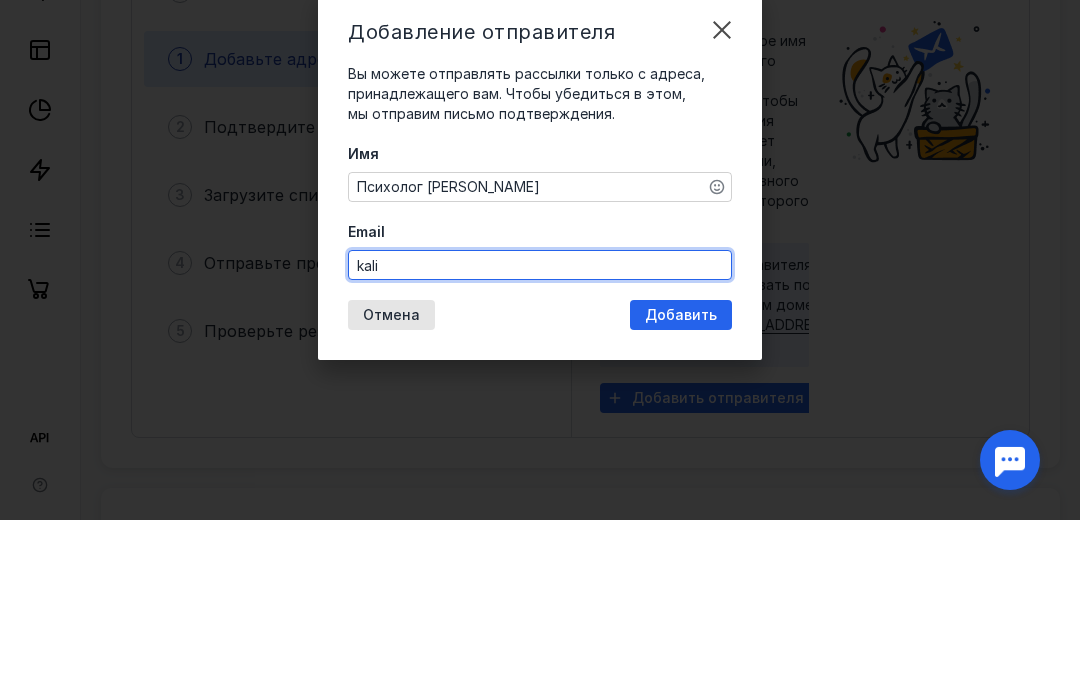 scroll, scrollTop: 211, scrollLeft: 0, axis: vertical 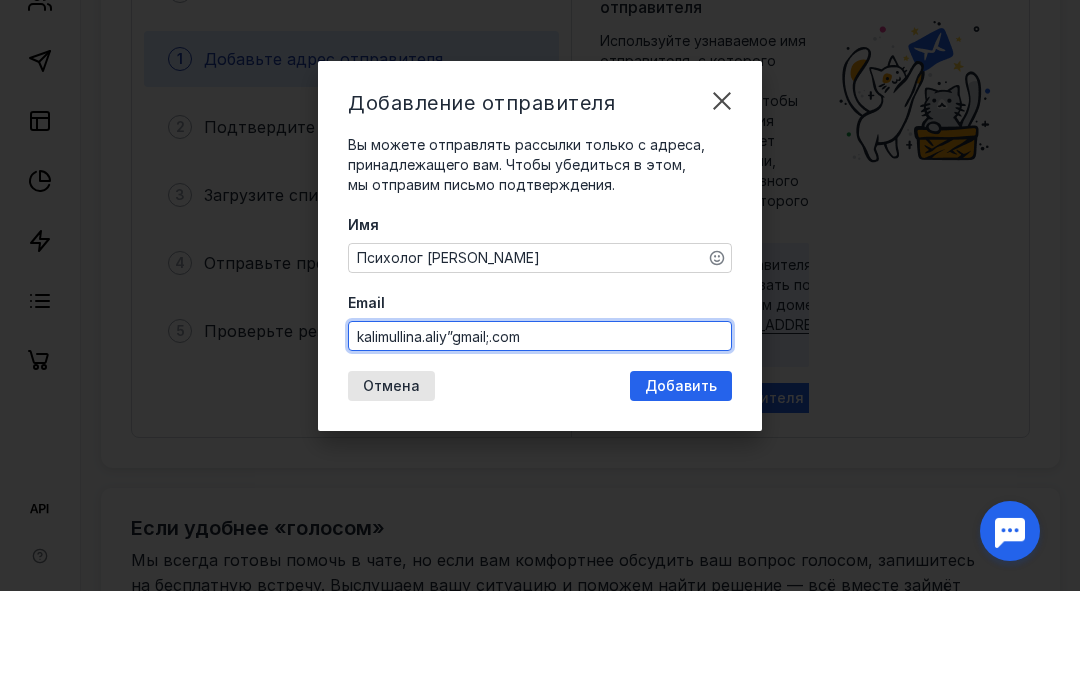click on "kalimullina.aliy”gmail;.com" at bounding box center [540, 435] 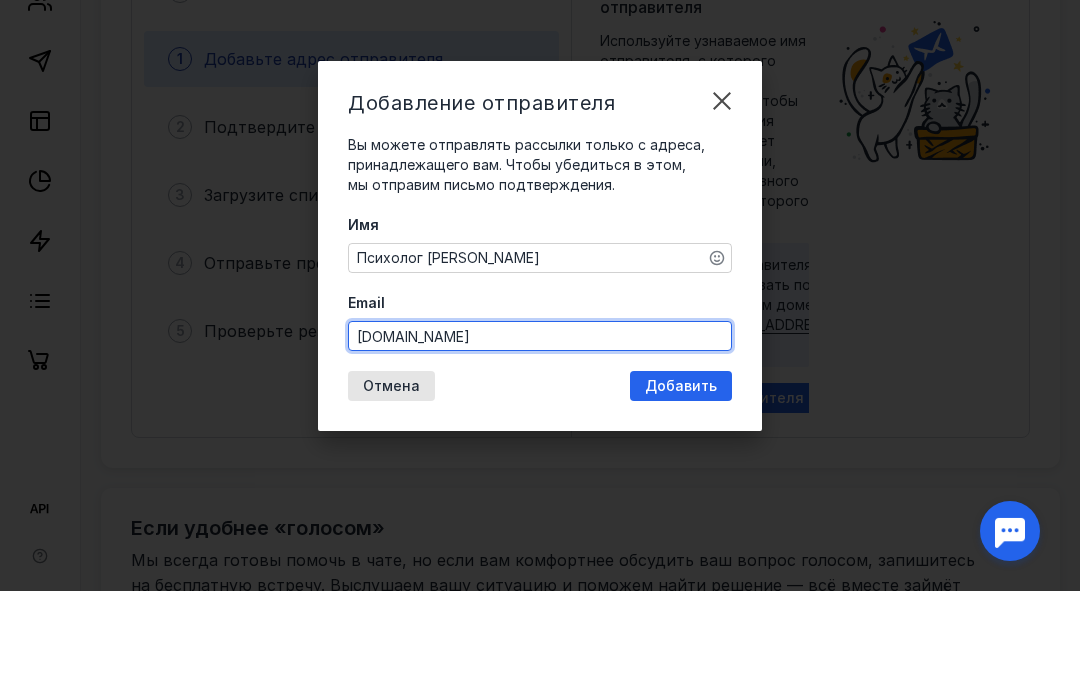 scroll, scrollTop: 266, scrollLeft: 0, axis: vertical 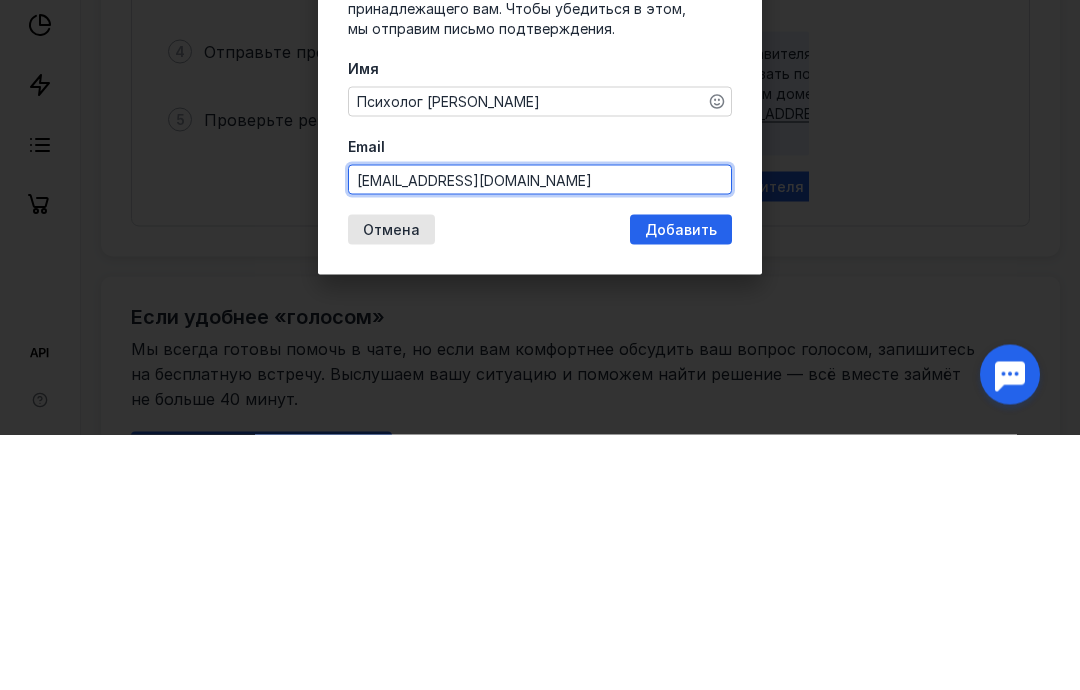 type on "[EMAIL_ADDRESS][DOMAIN_NAME]" 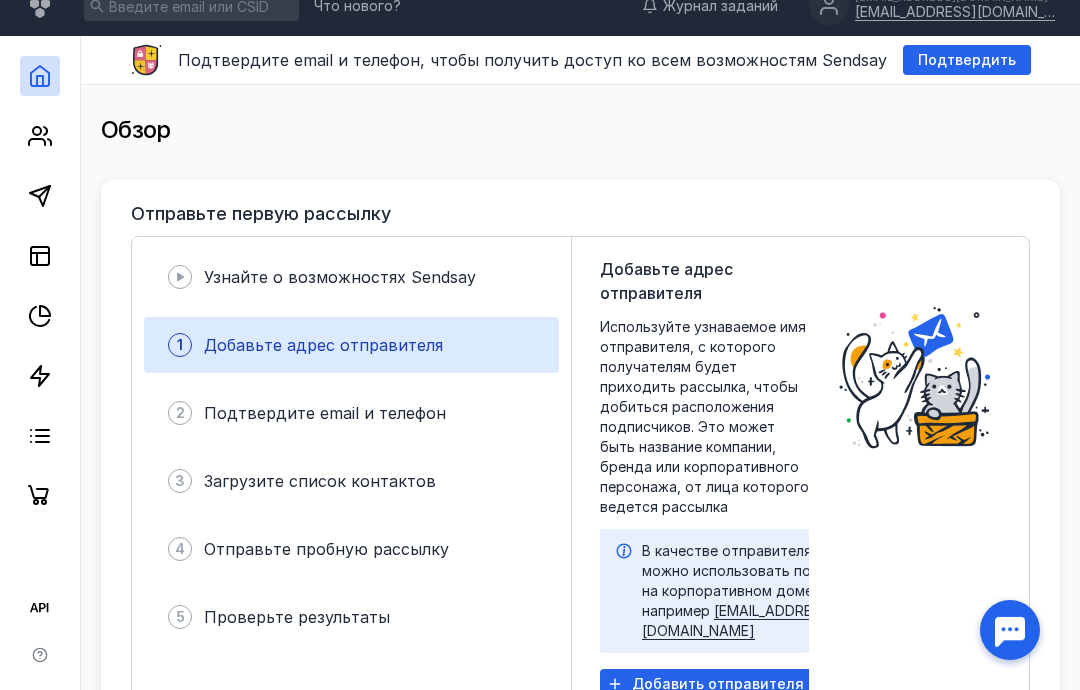 scroll, scrollTop: 0, scrollLeft: 0, axis: both 